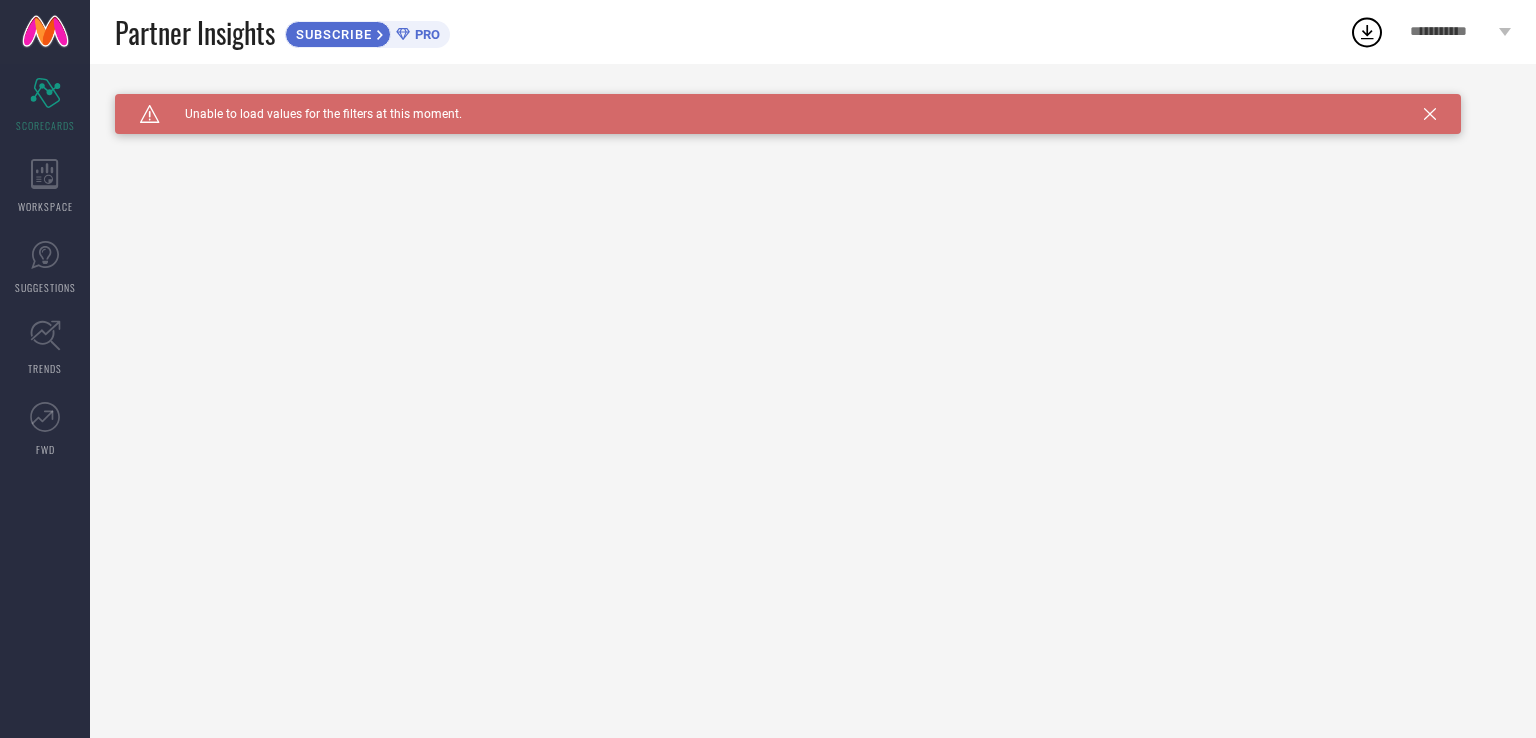 scroll, scrollTop: 0, scrollLeft: 0, axis: both 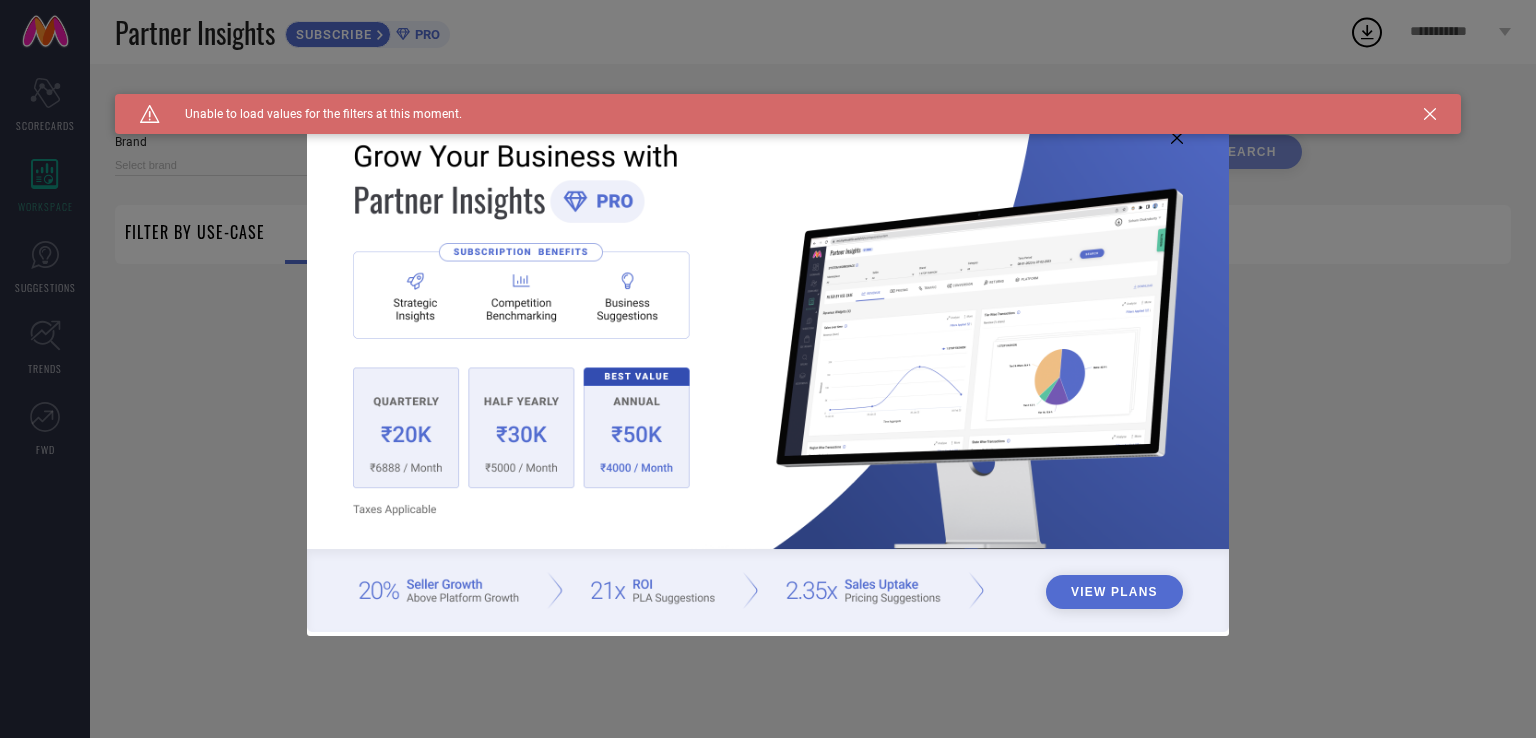 type on "1 STOP FASHION" 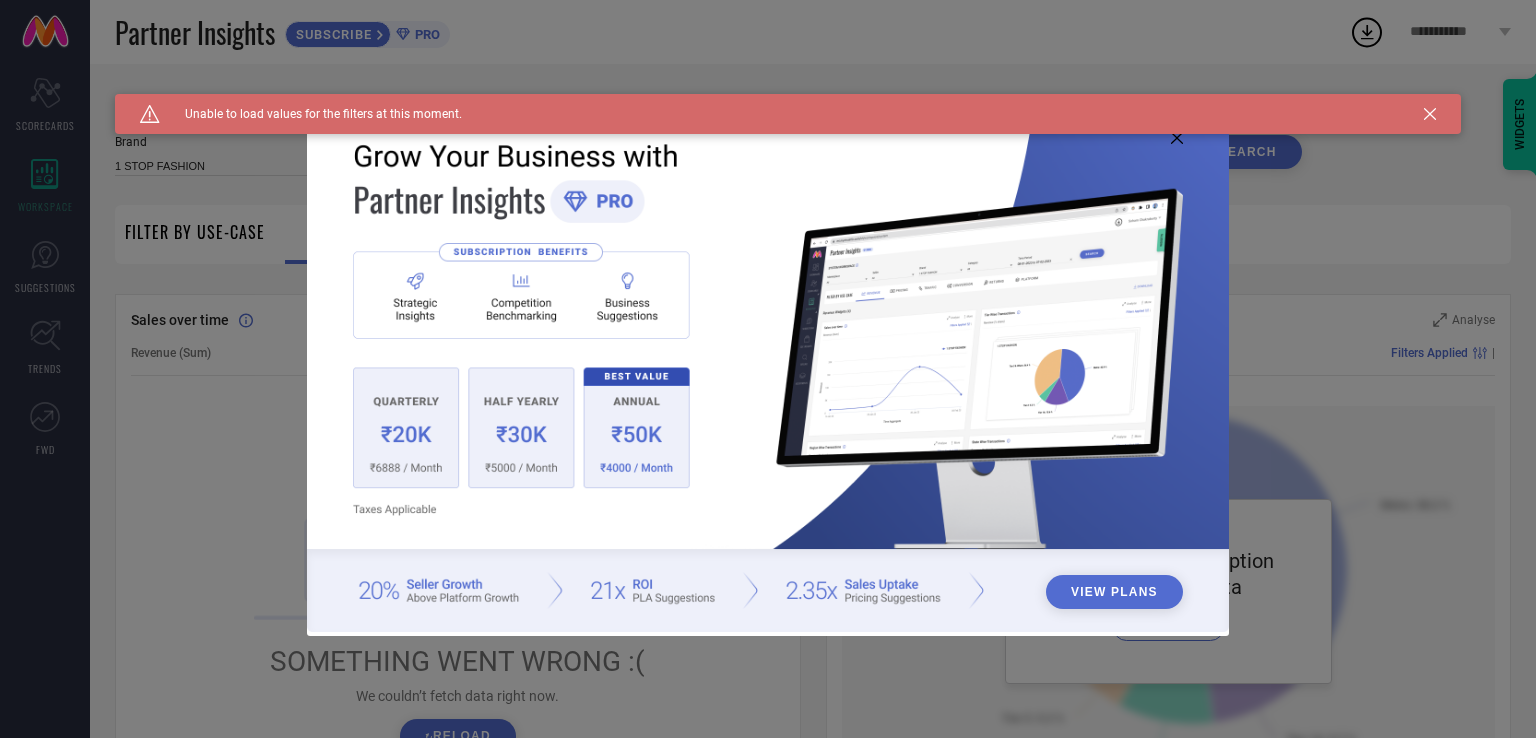 click 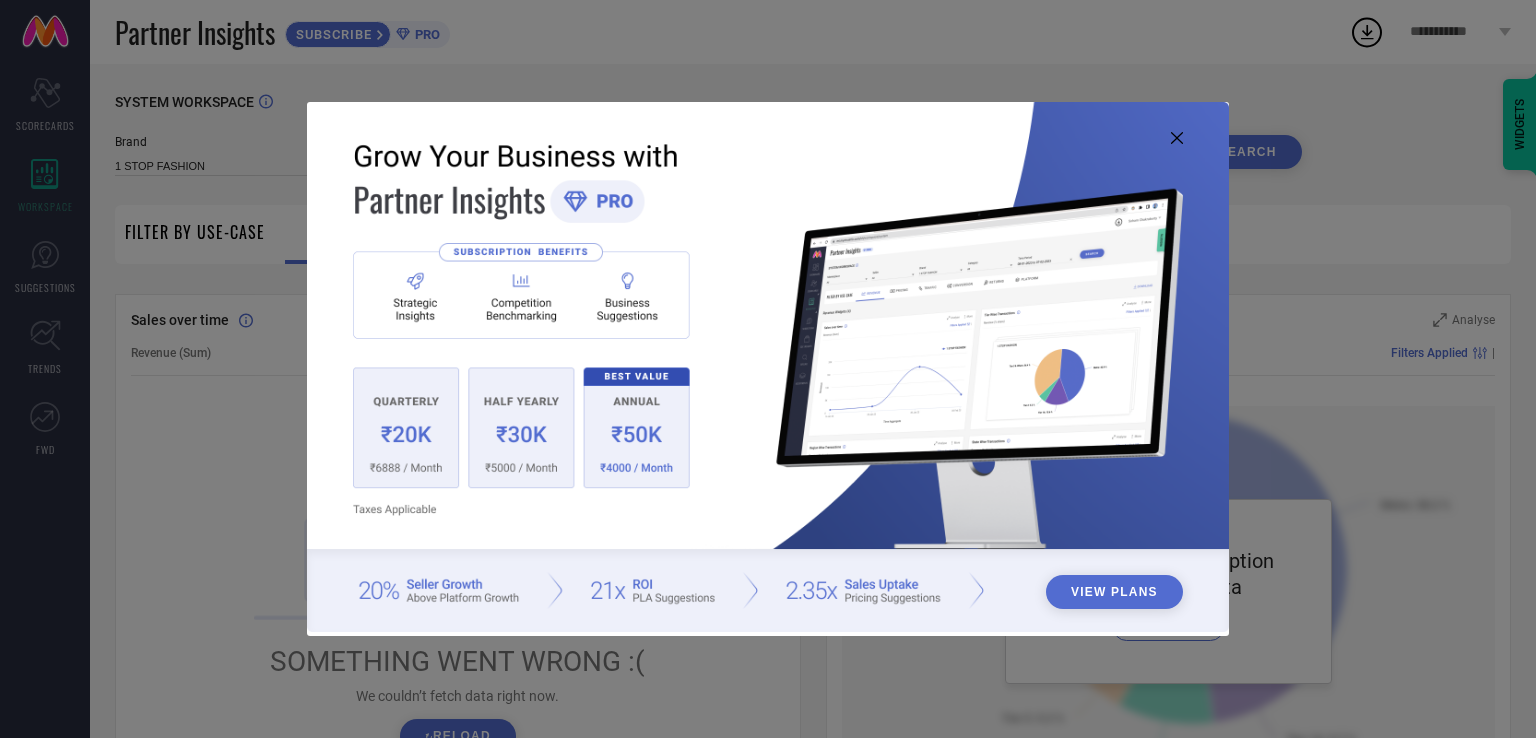 click 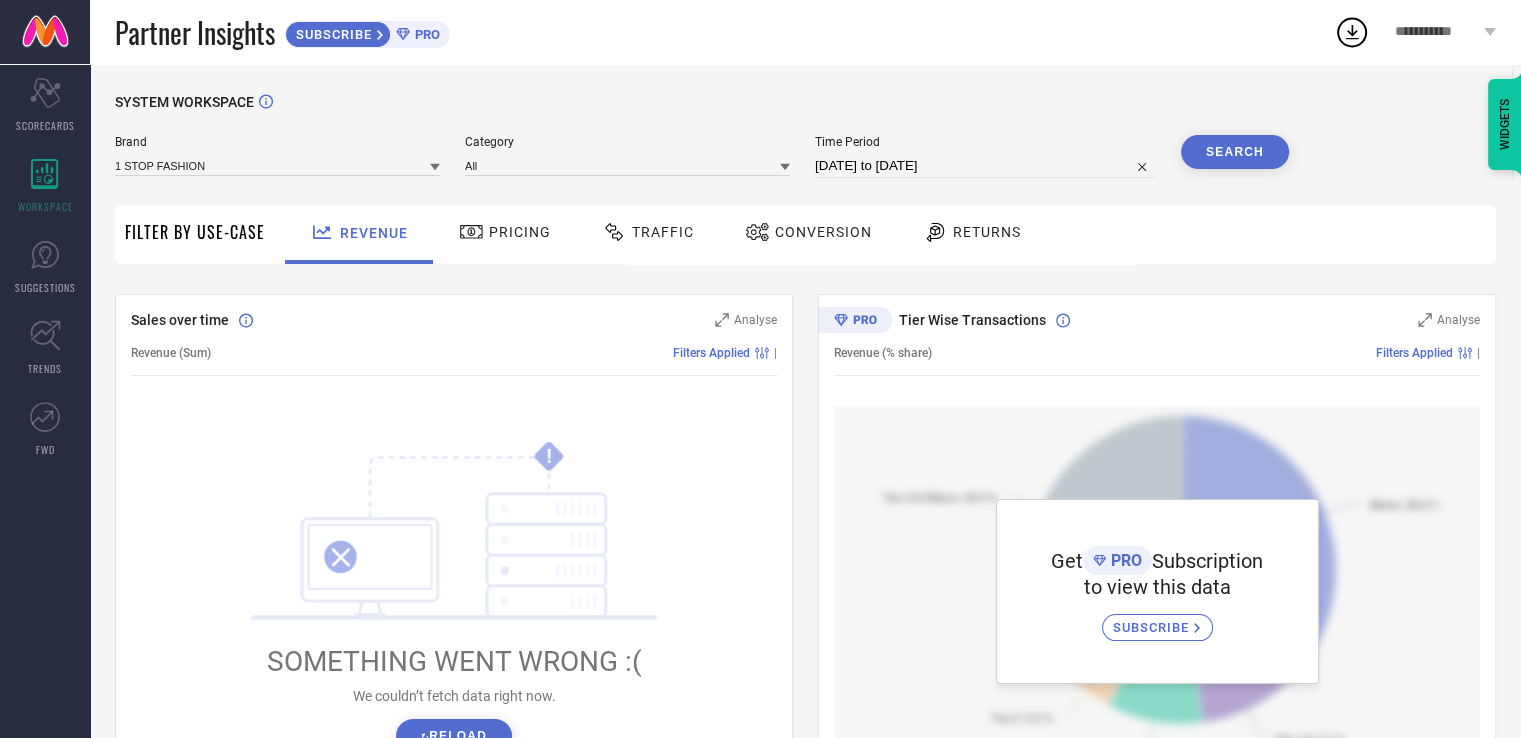 click on "Pricing" at bounding box center [505, 232] 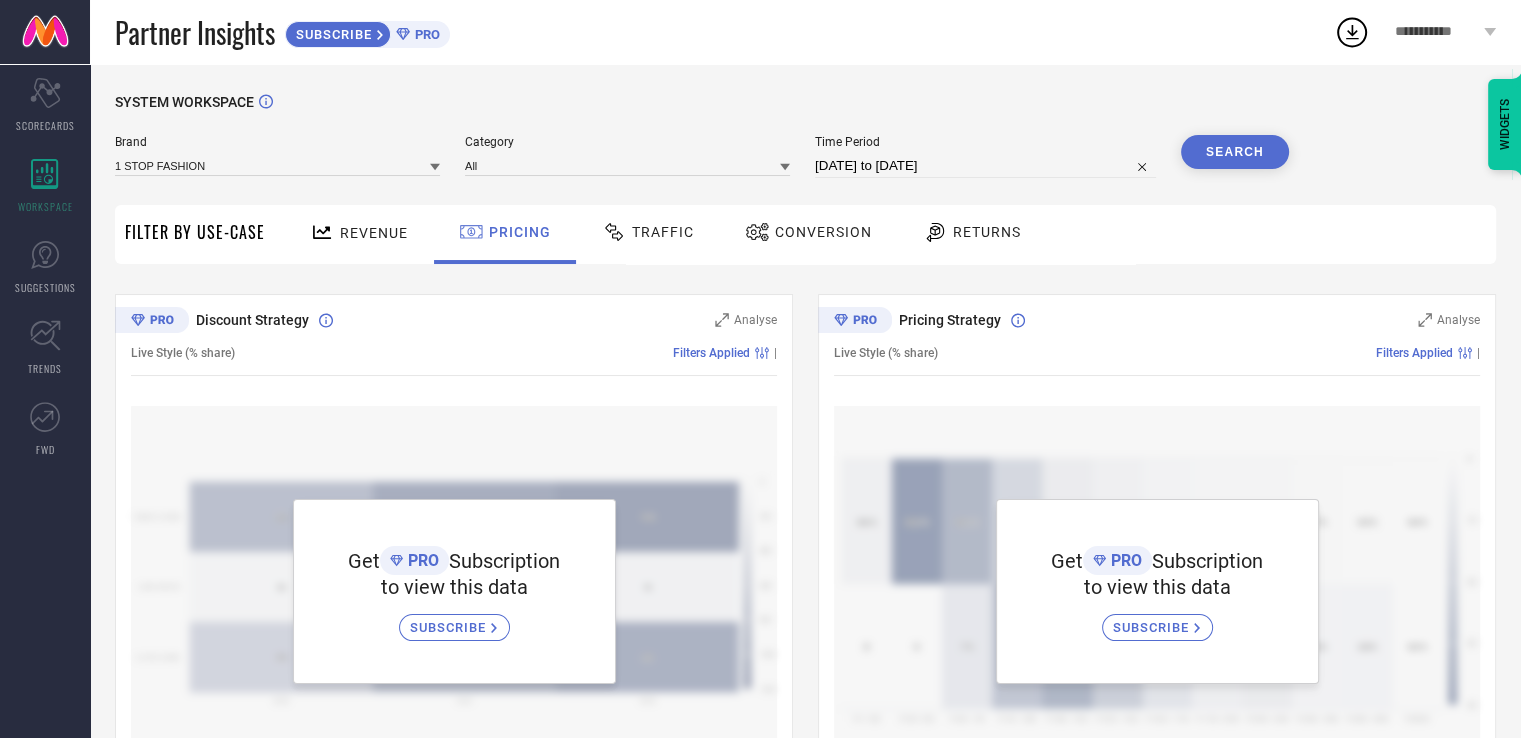 click 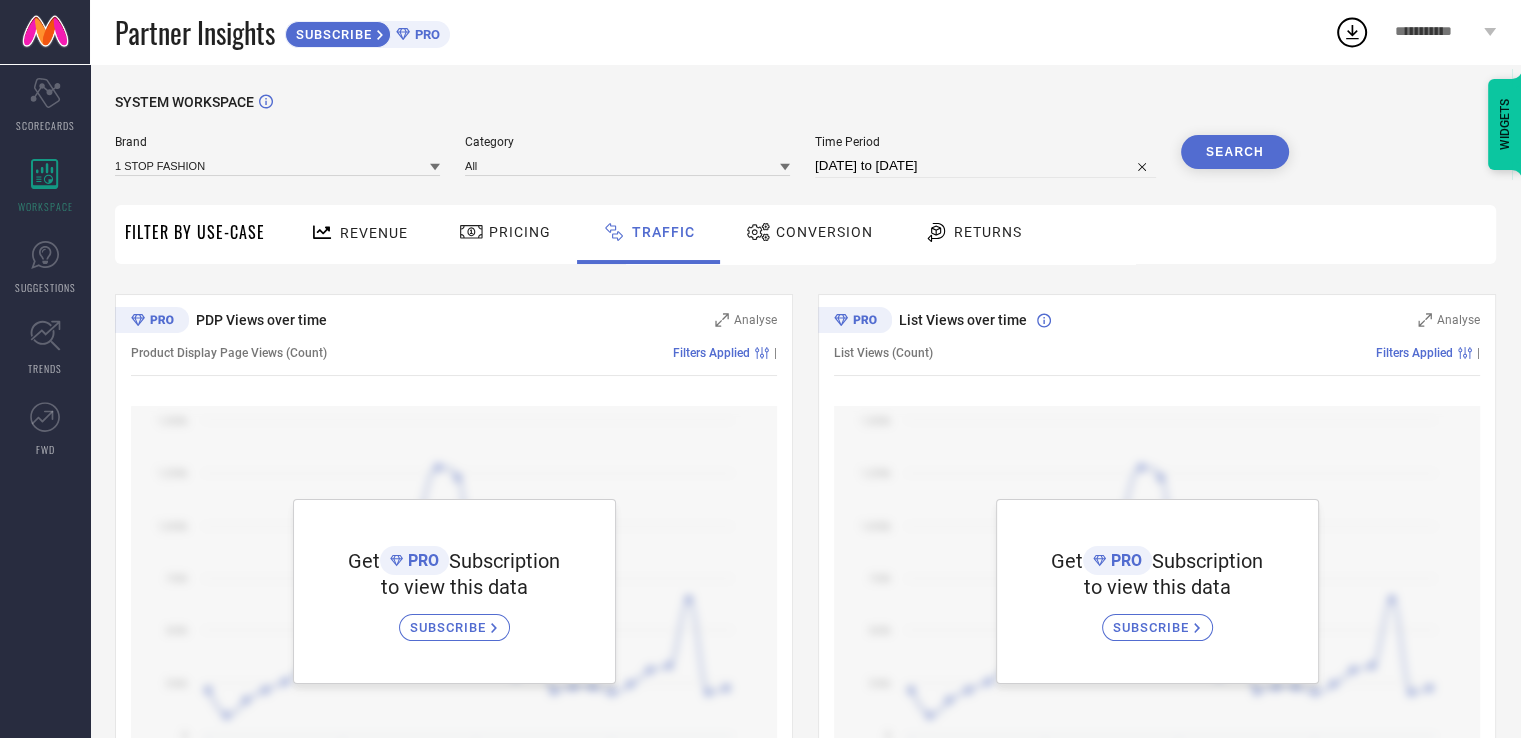 click on "Conversion" at bounding box center [824, 232] 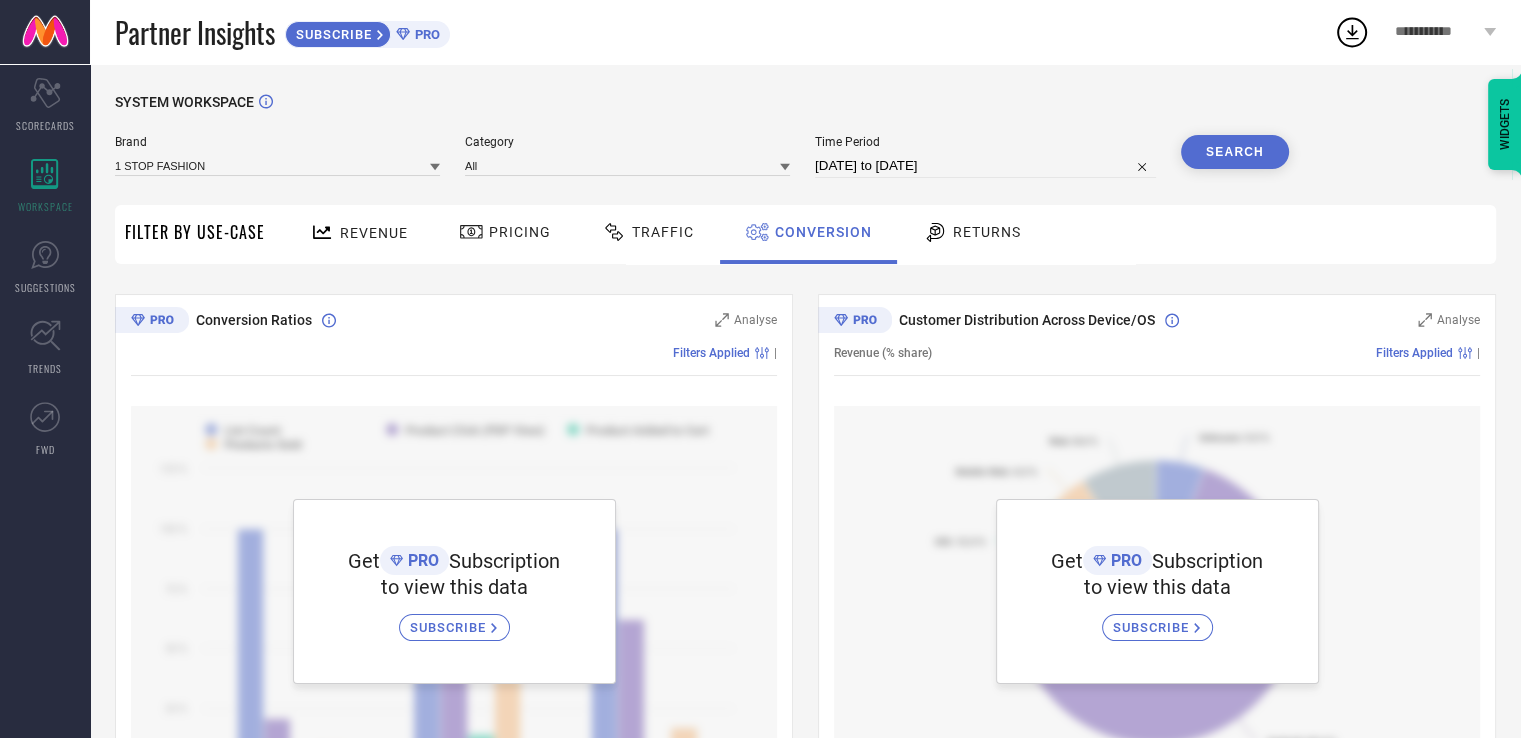 click on "Returns" at bounding box center [972, 234] 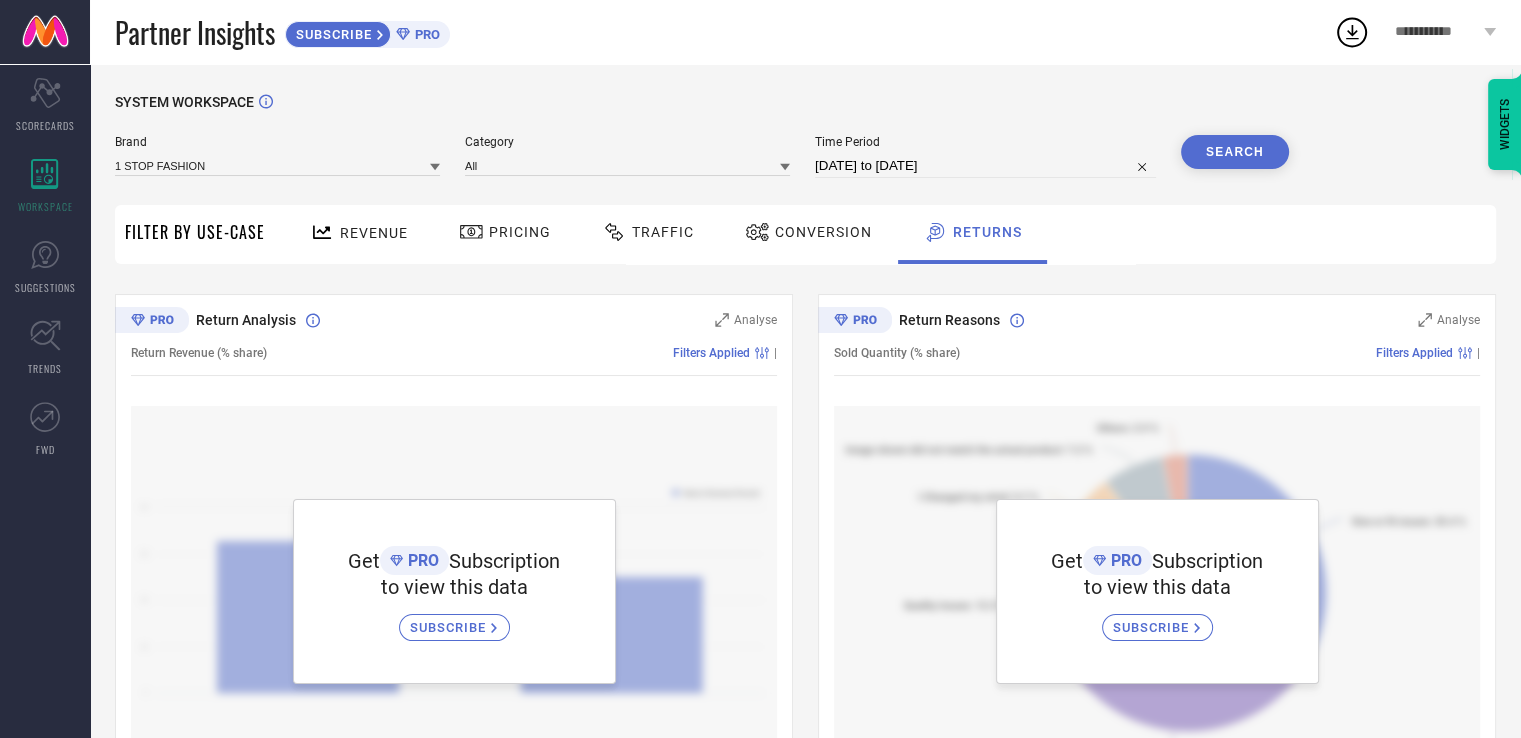 select on "6" 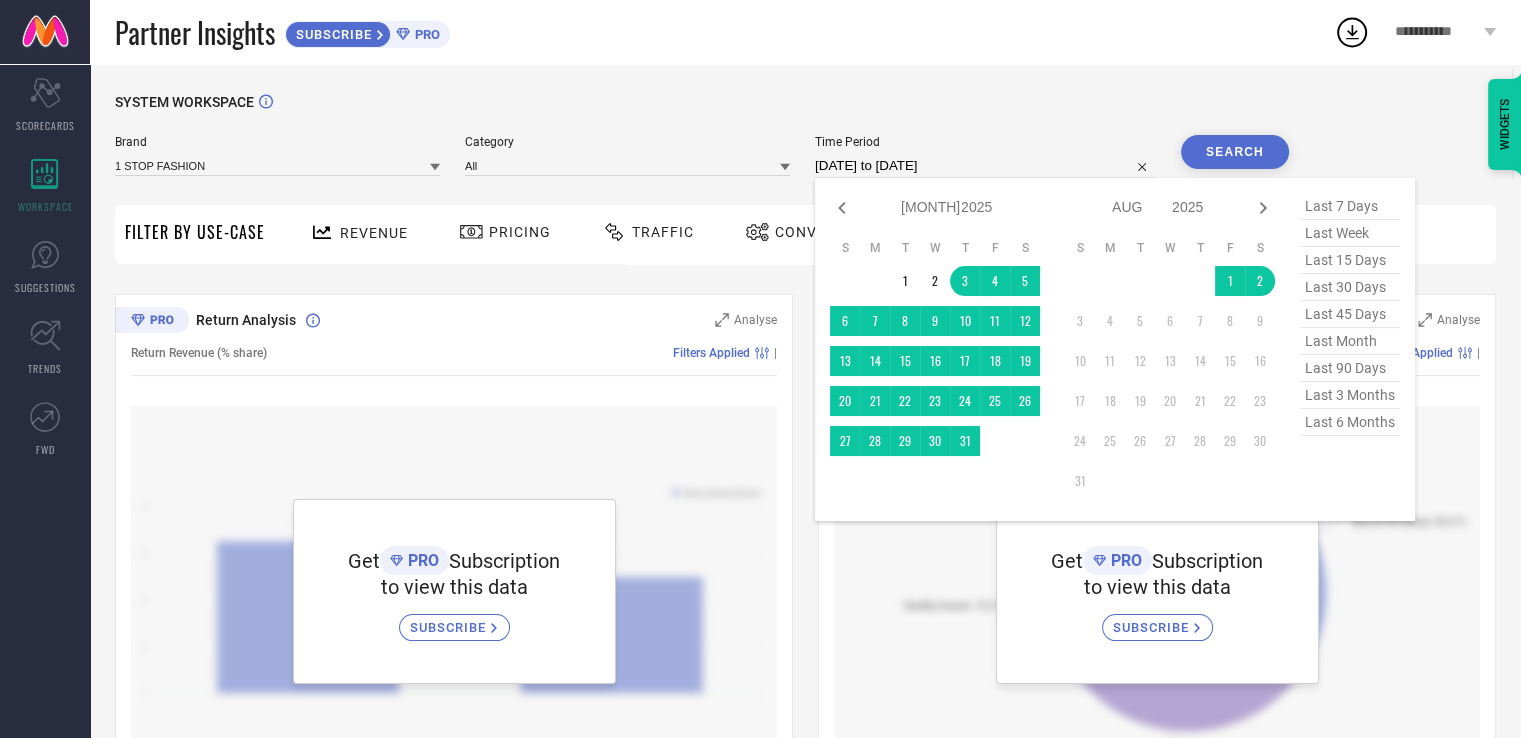 click on "03-07-2025 to 02-08-2025" at bounding box center [985, 166] 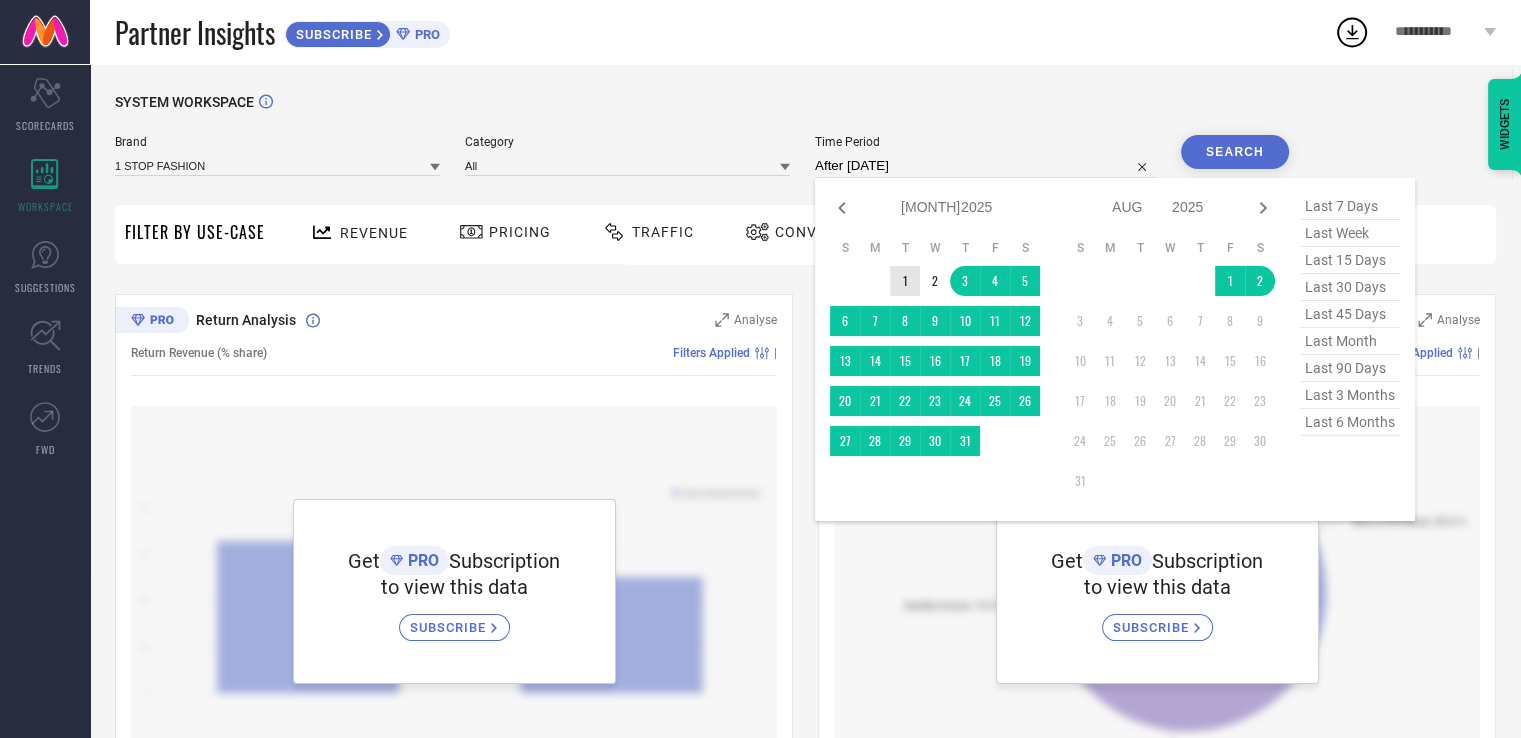 click on "1" at bounding box center (905, 281) 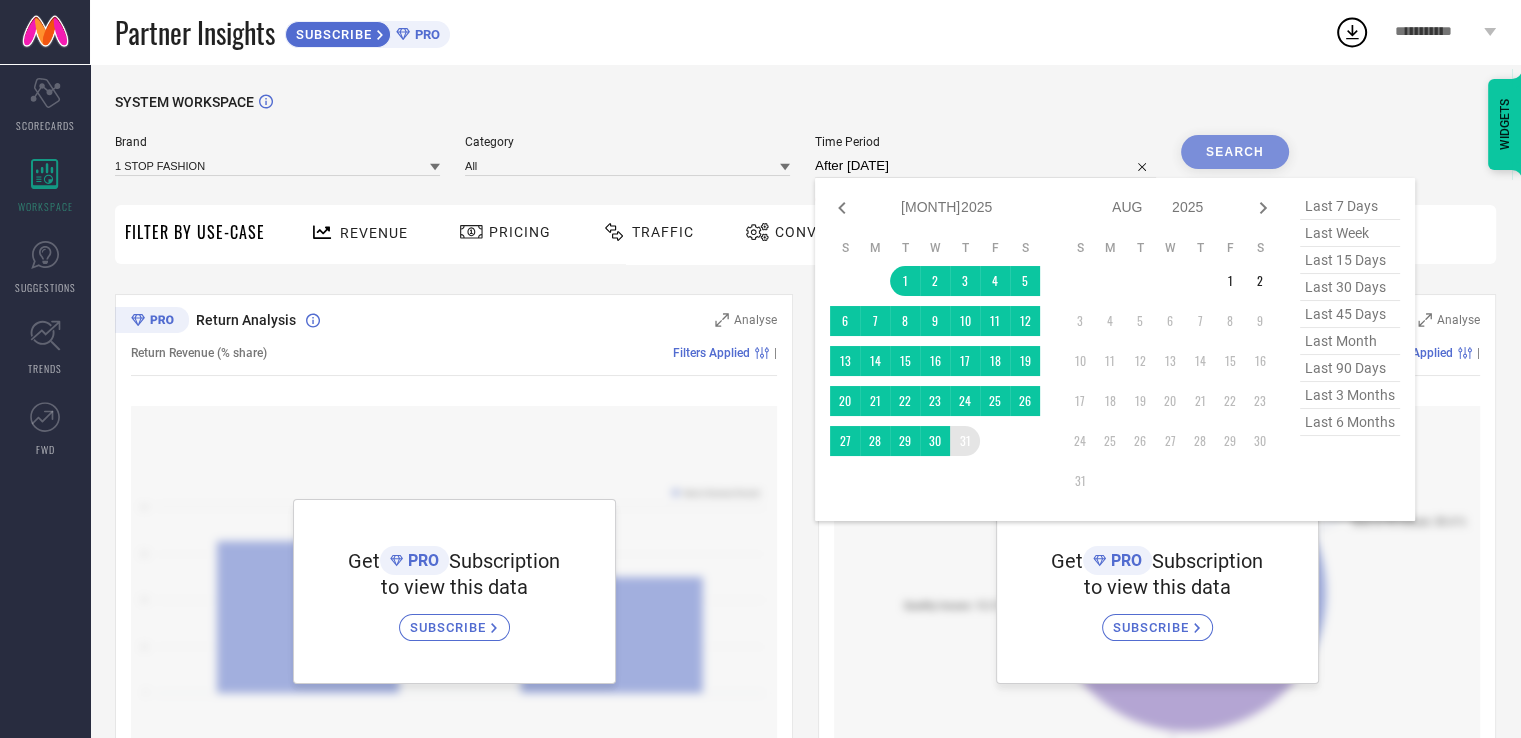 type on "01-07-2025 to 31-07-2025" 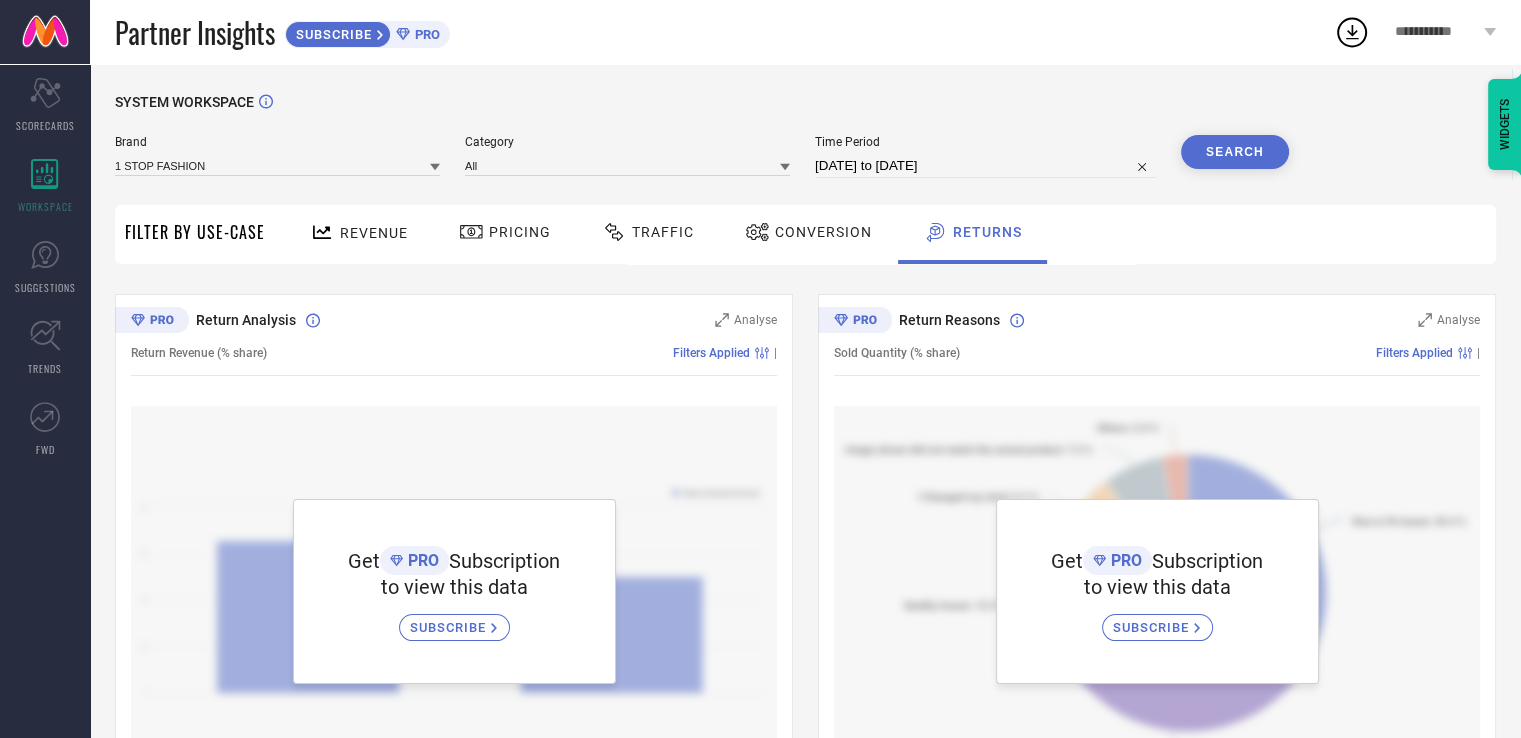 click on "Search" at bounding box center (1235, 152) 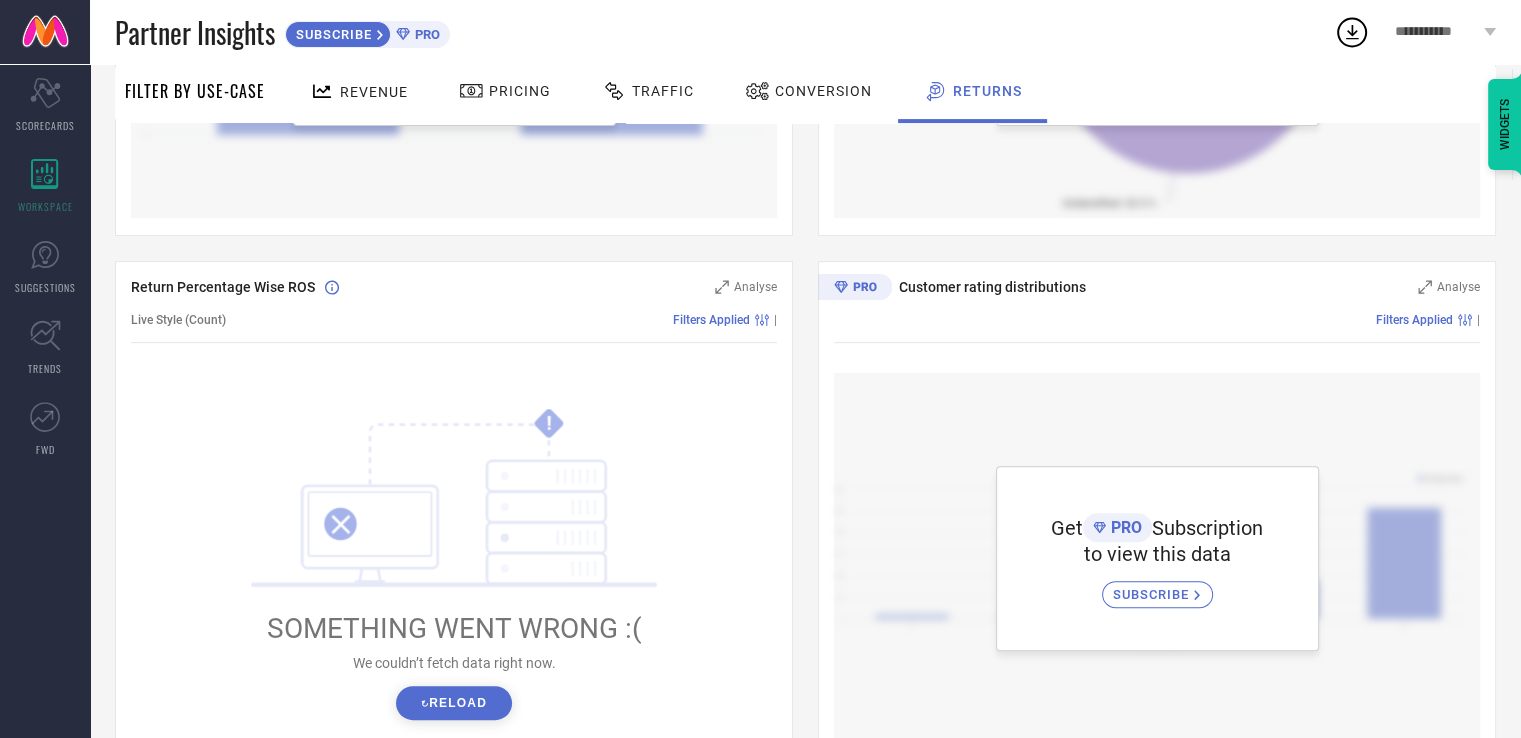 scroll, scrollTop: 541, scrollLeft: 0, axis: vertical 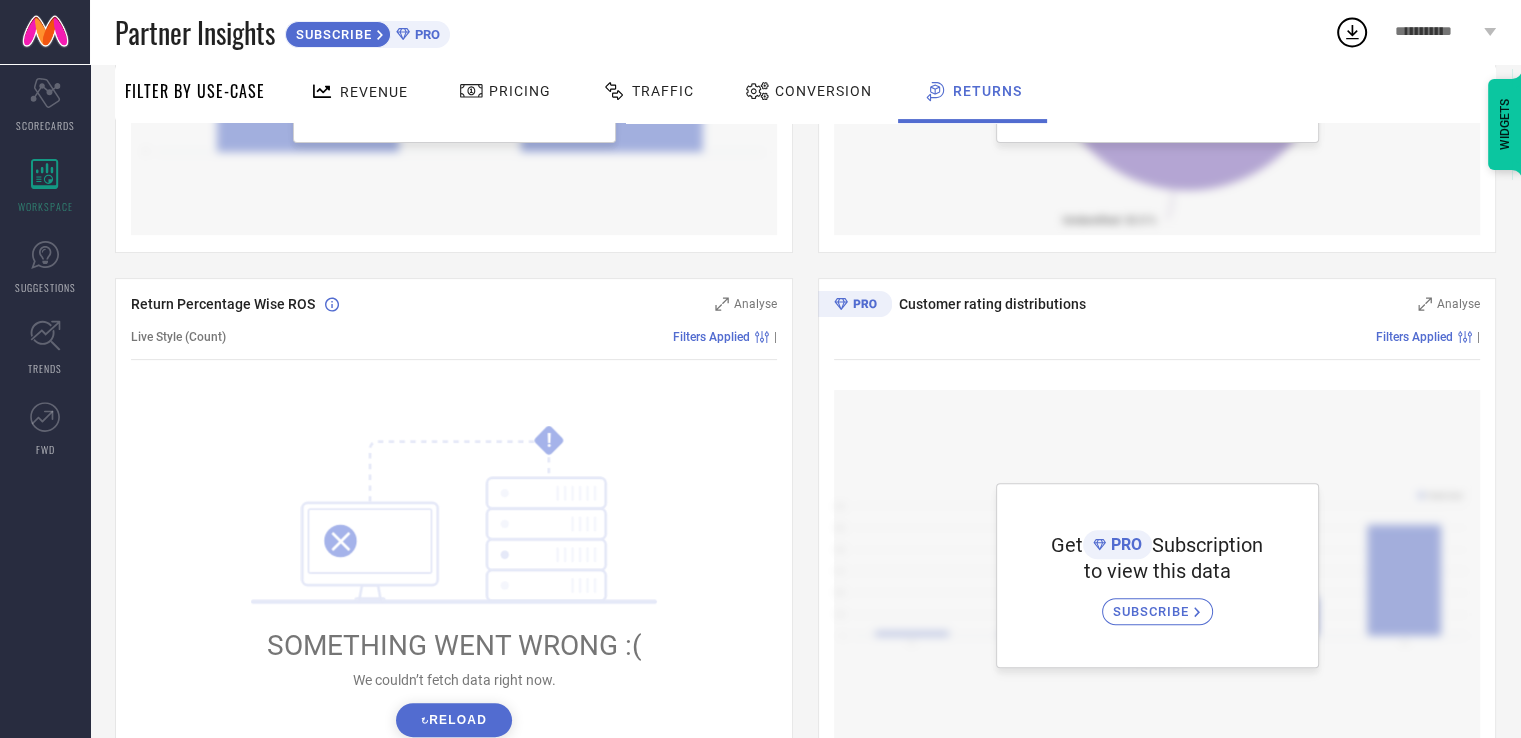 click 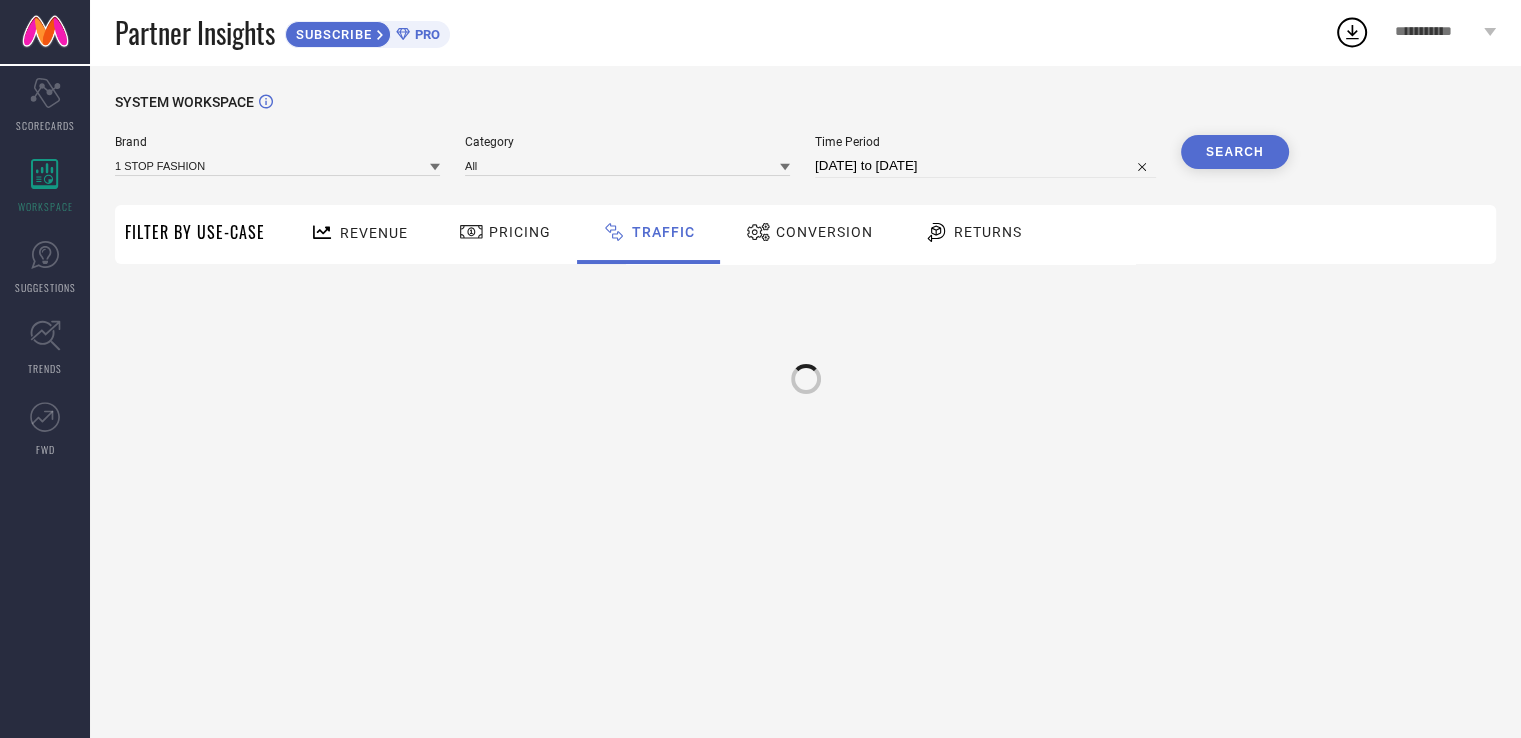 scroll, scrollTop: 0, scrollLeft: 0, axis: both 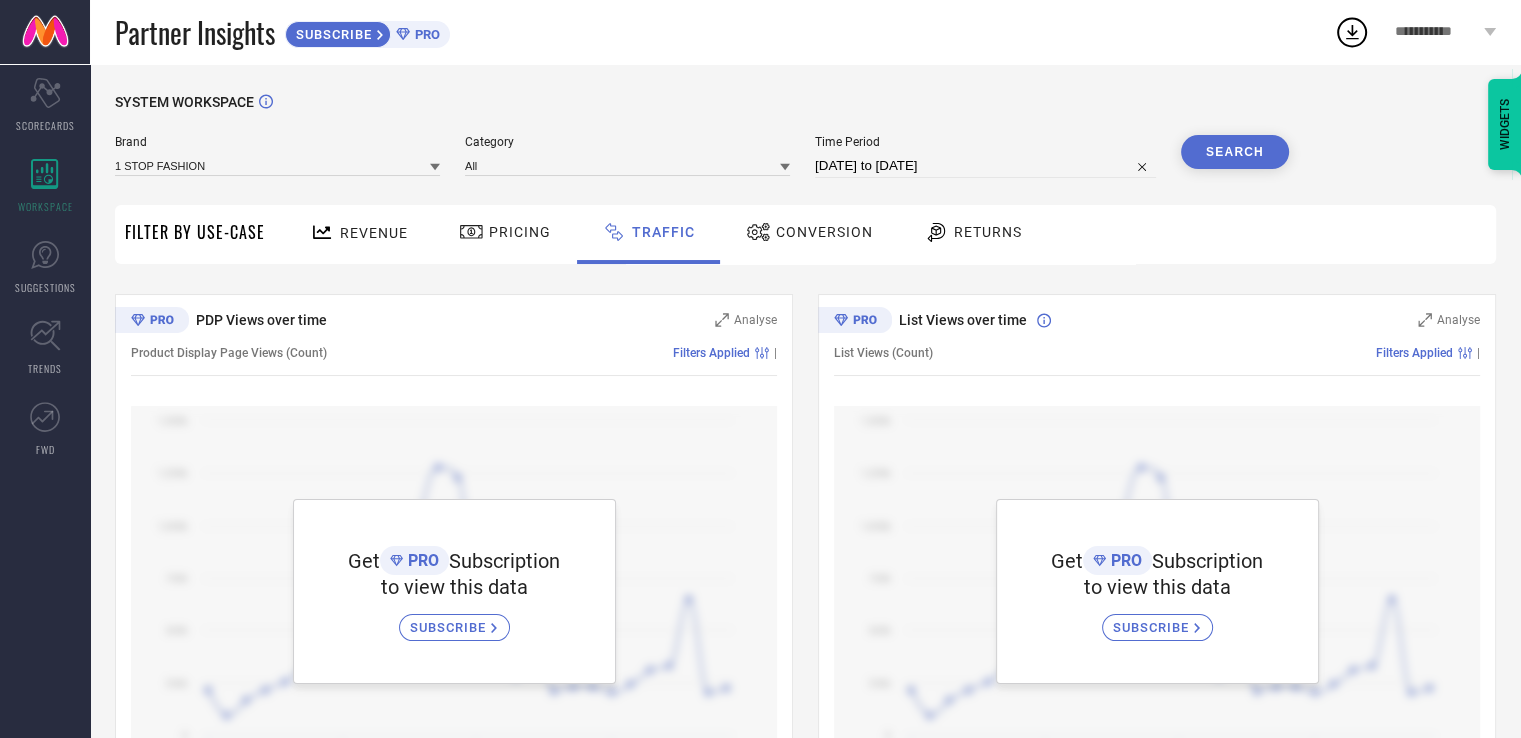 click on "Revenue" at bounding box center (374, 233) 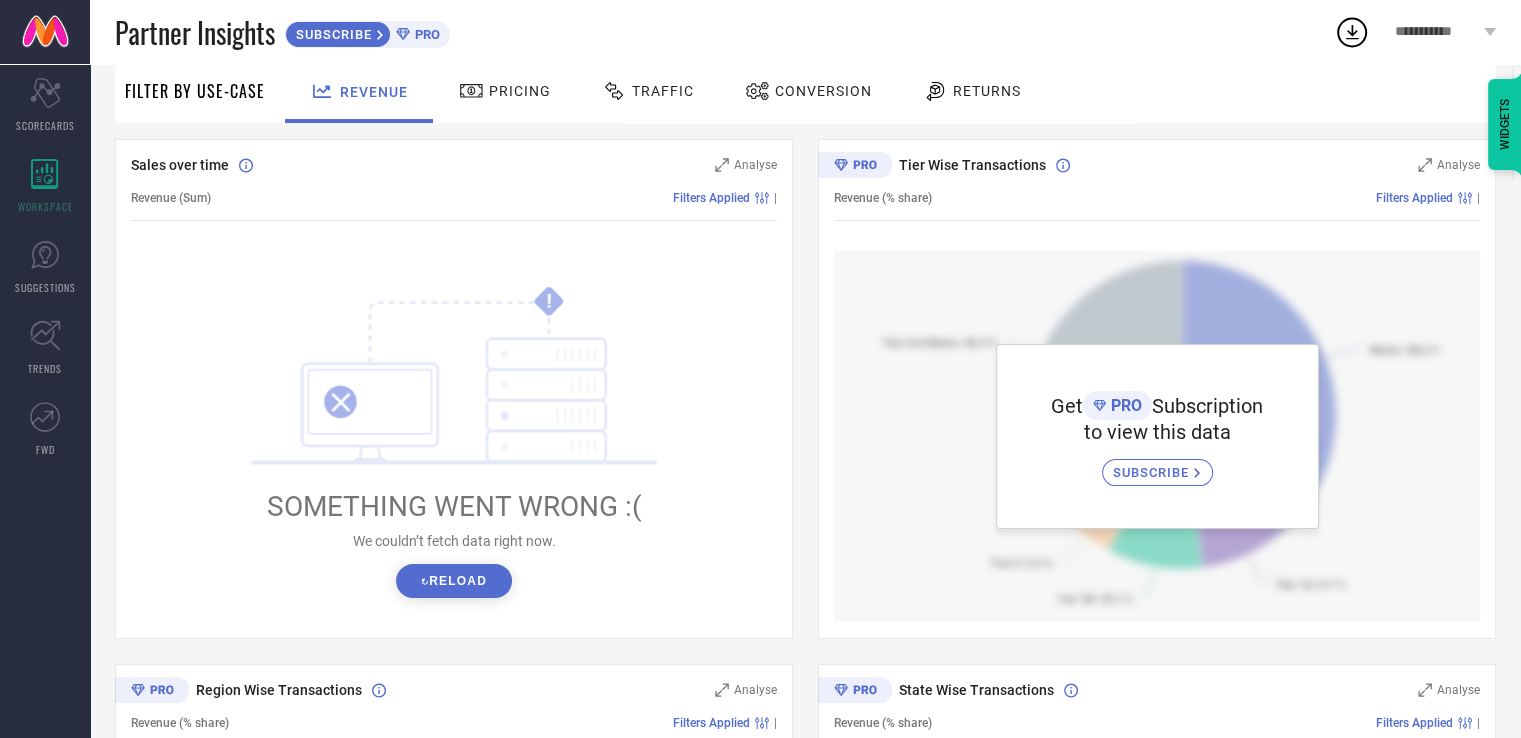 scroll, scrollTop: 320, scrollLeft: 0, axis: vertical 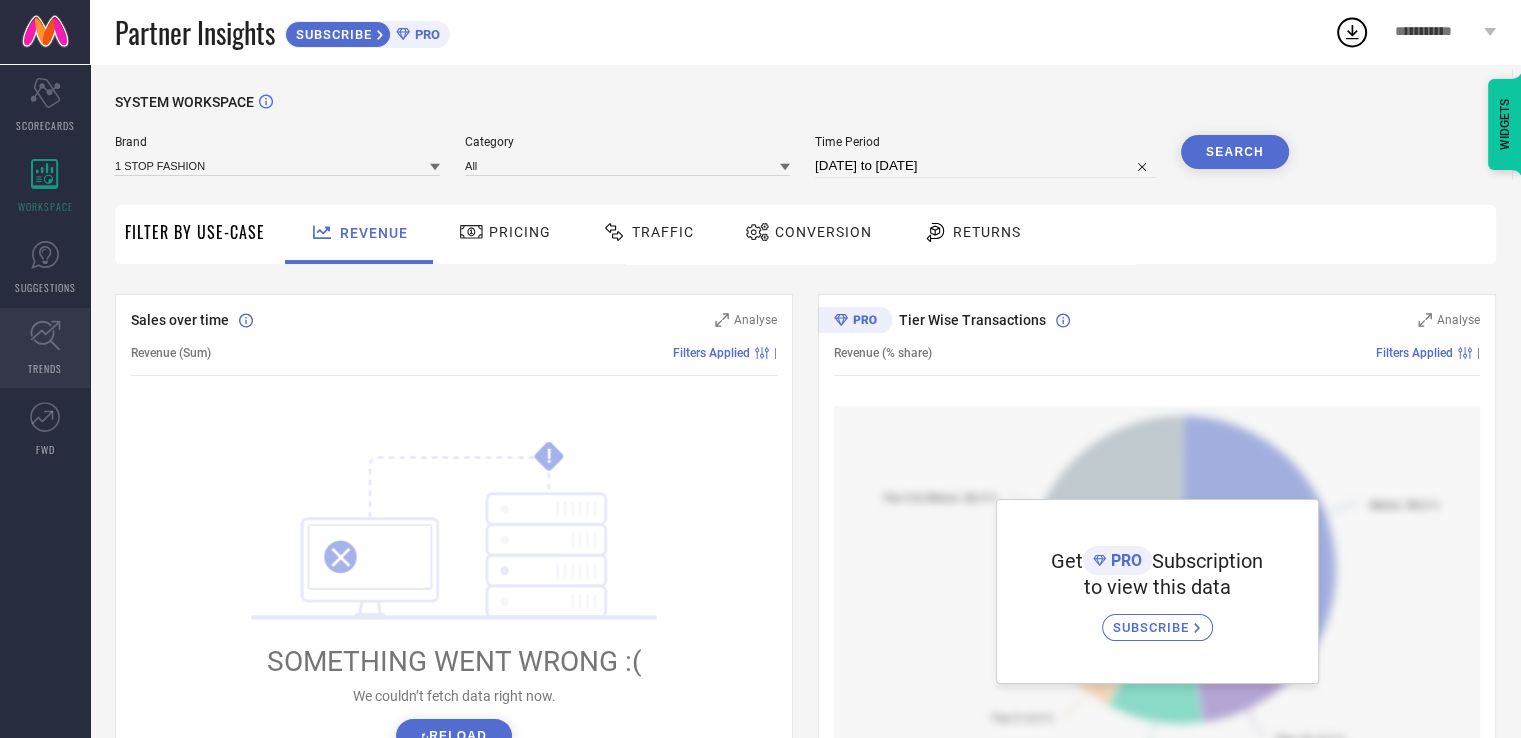 click 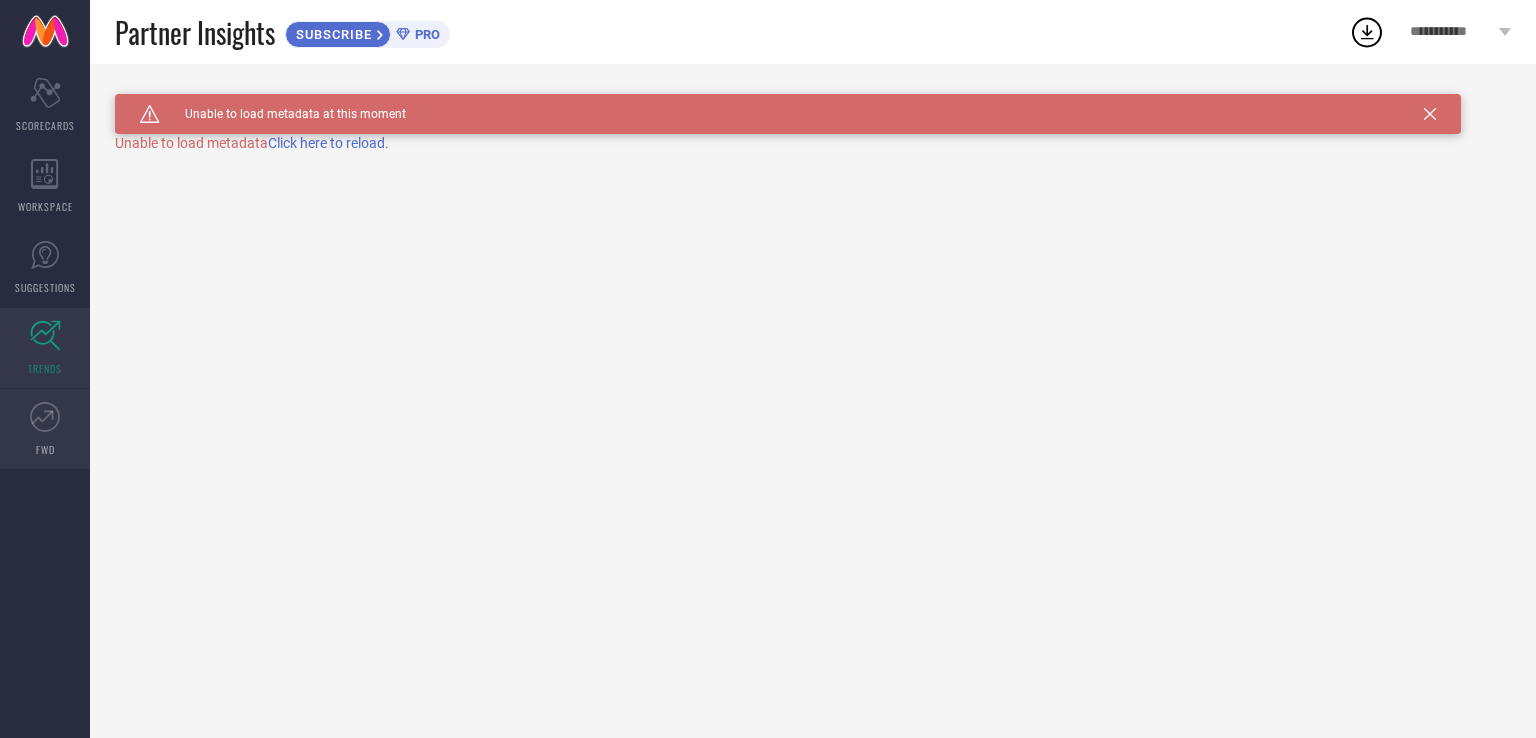 click on "FWD" at bounding box center (45, 449) 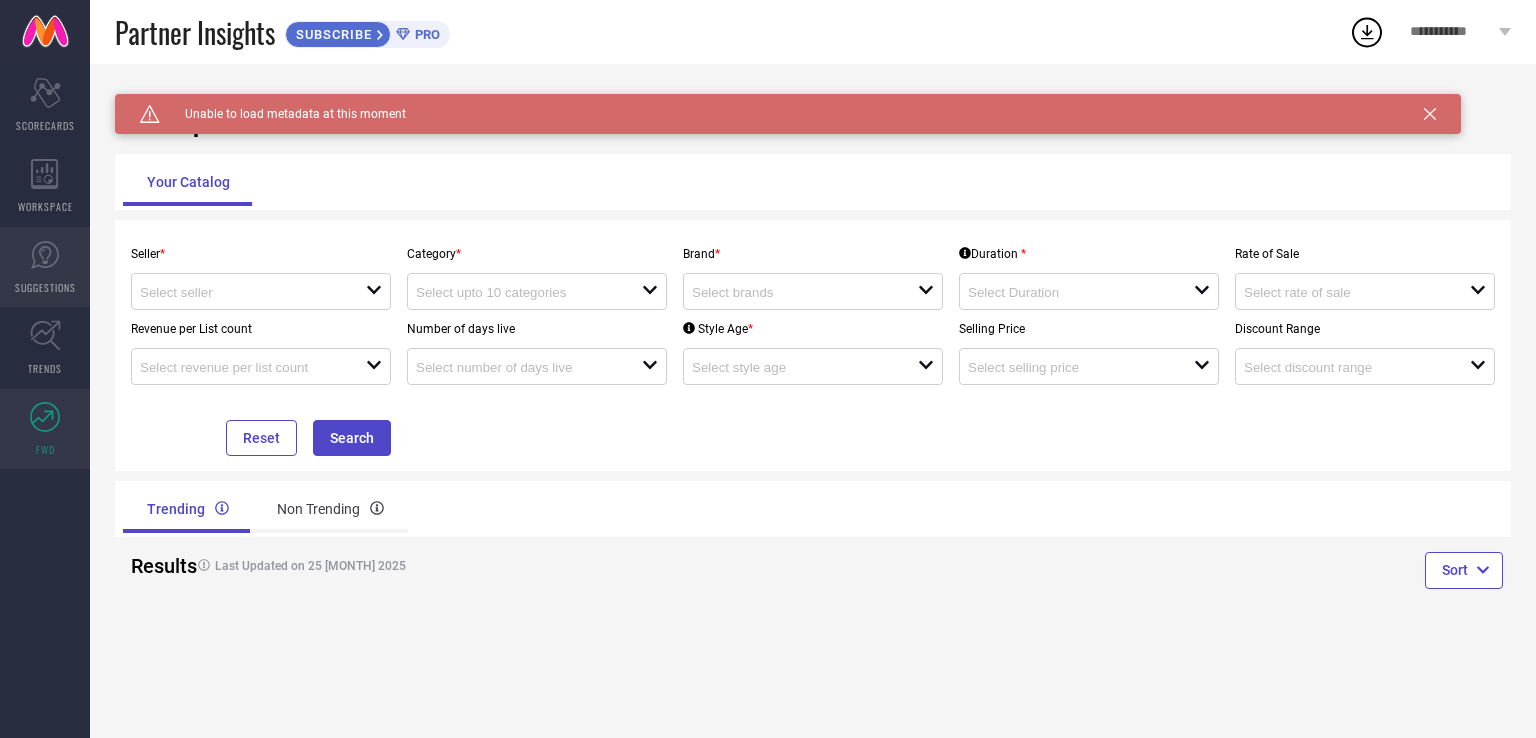 click 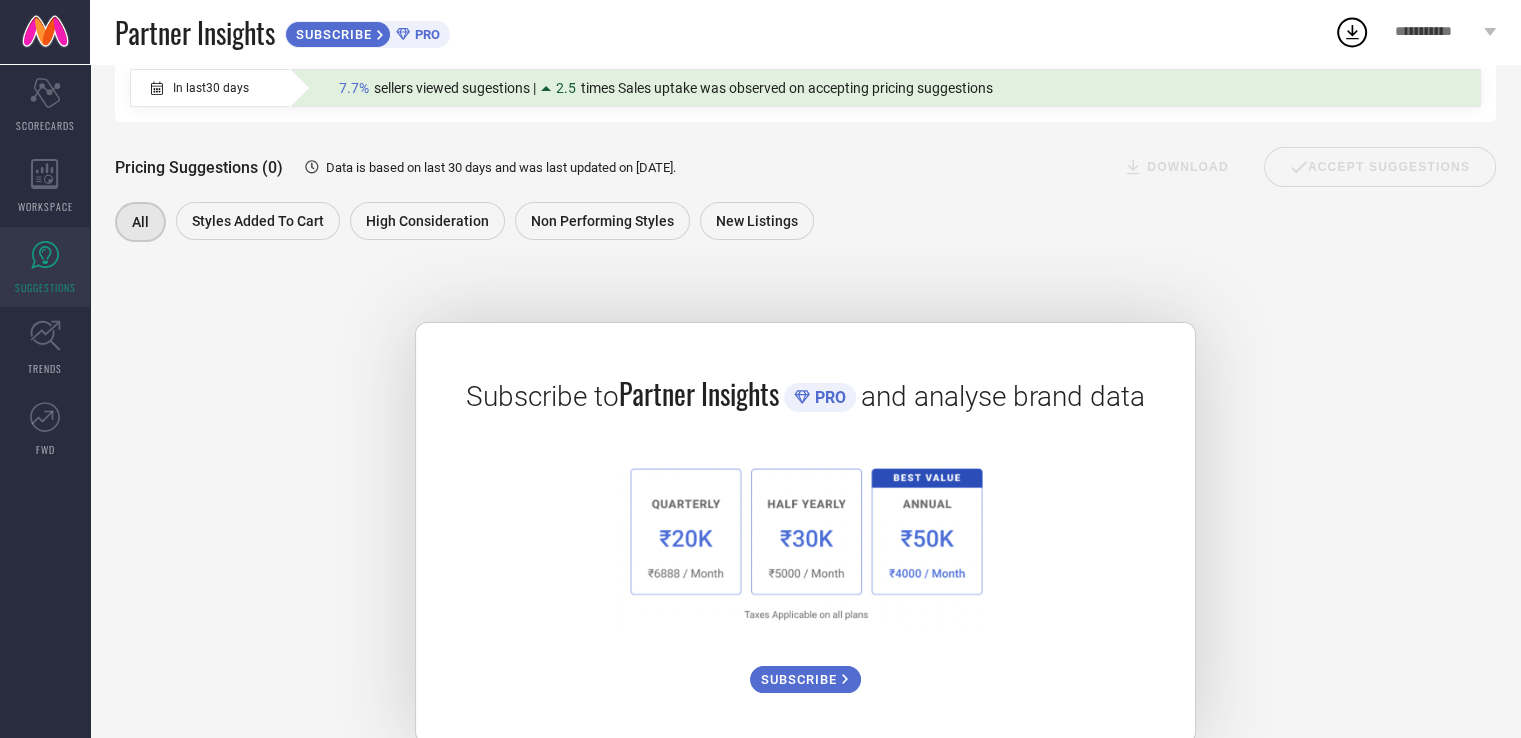 scroll, scrollTop: 212, scrollLeft: 0, axis: vertical 